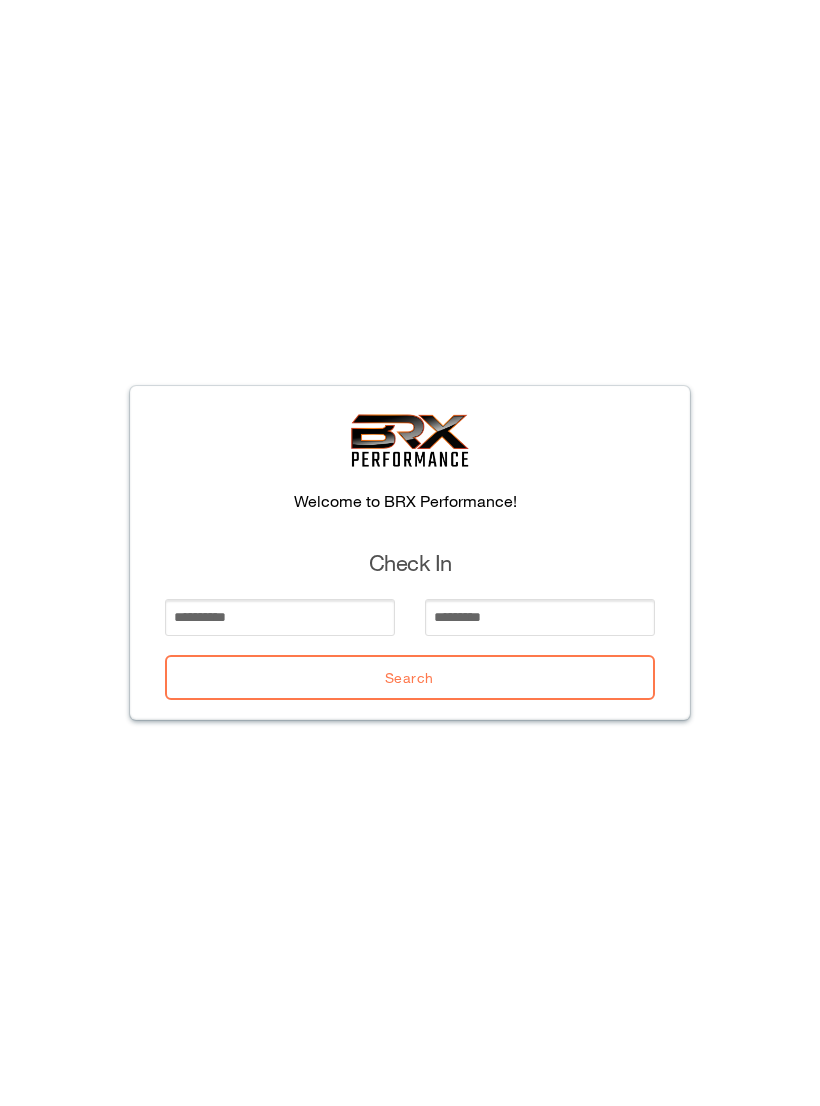 scroll, scrollTop: 0, scrollLeft: 0, axis: both 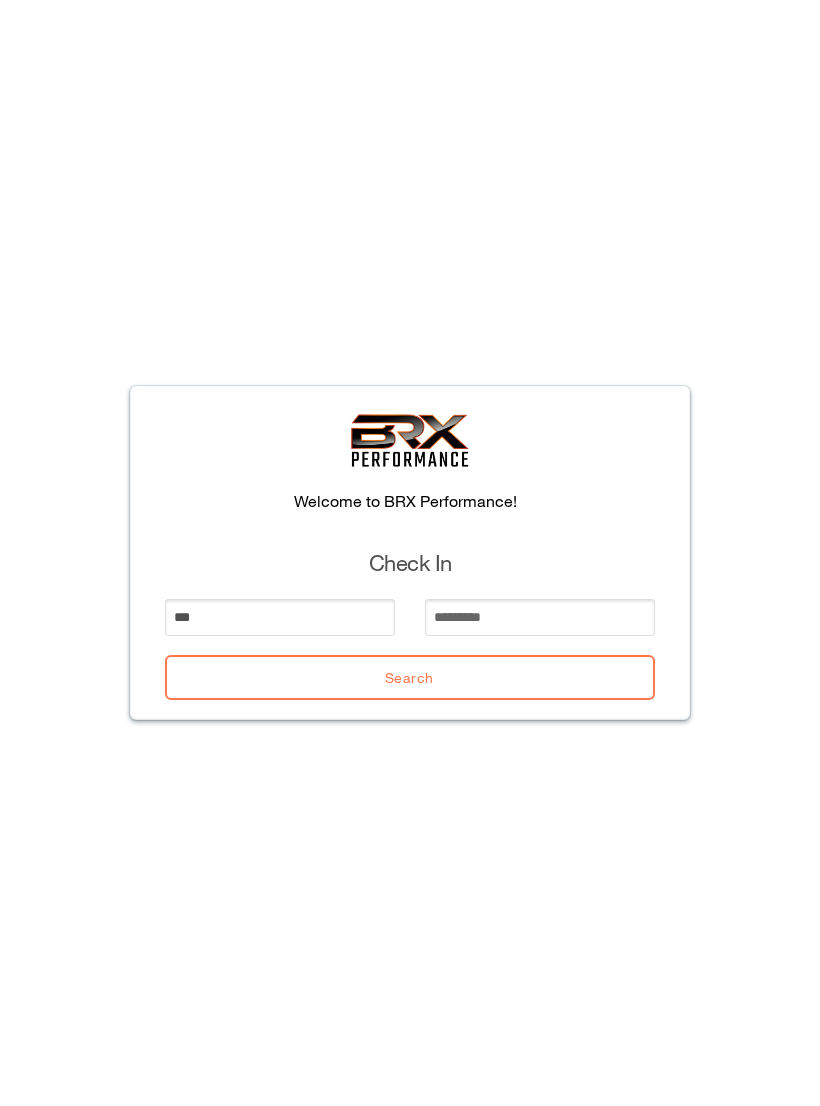 type on "***" 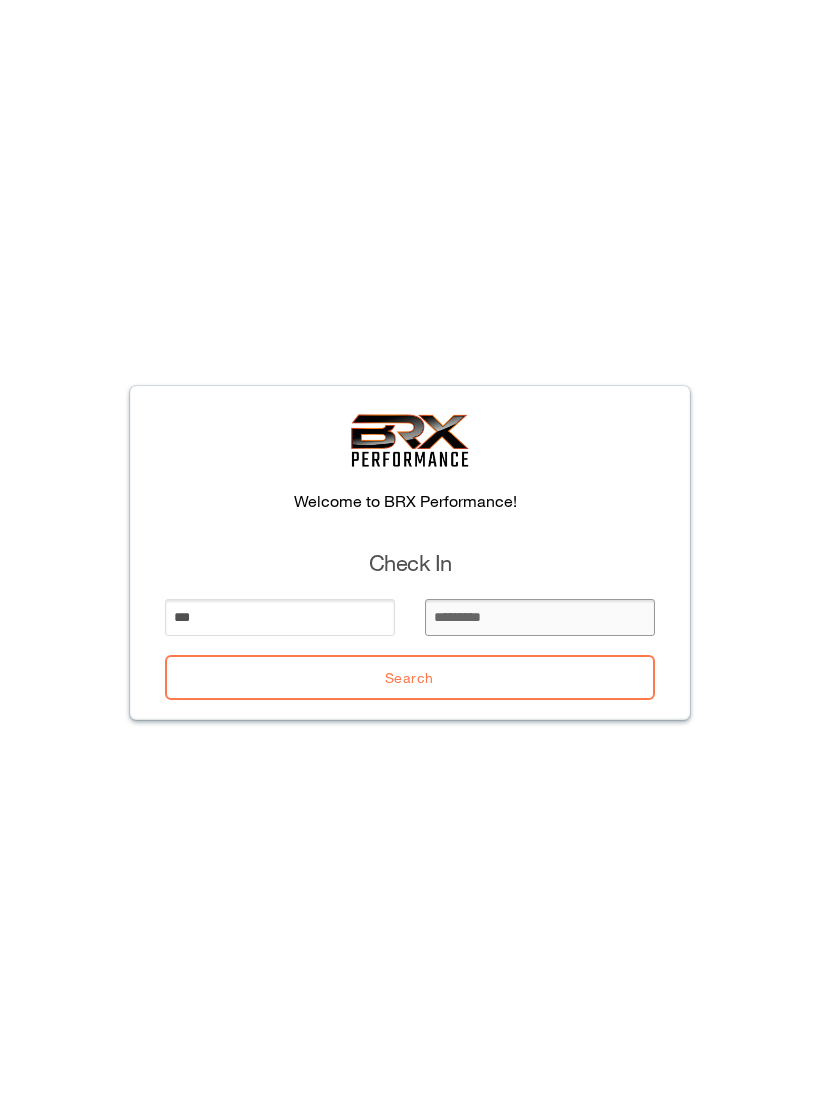 click at bounding box center (540, 617) 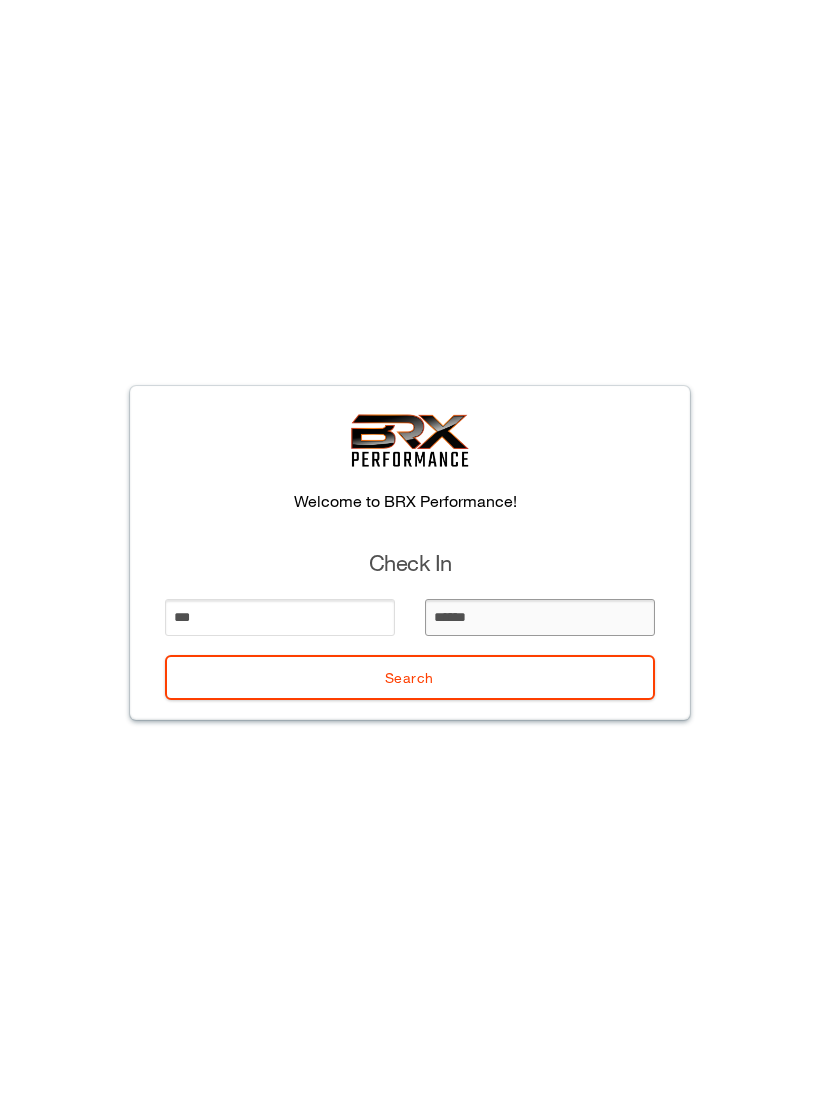 type on "******" 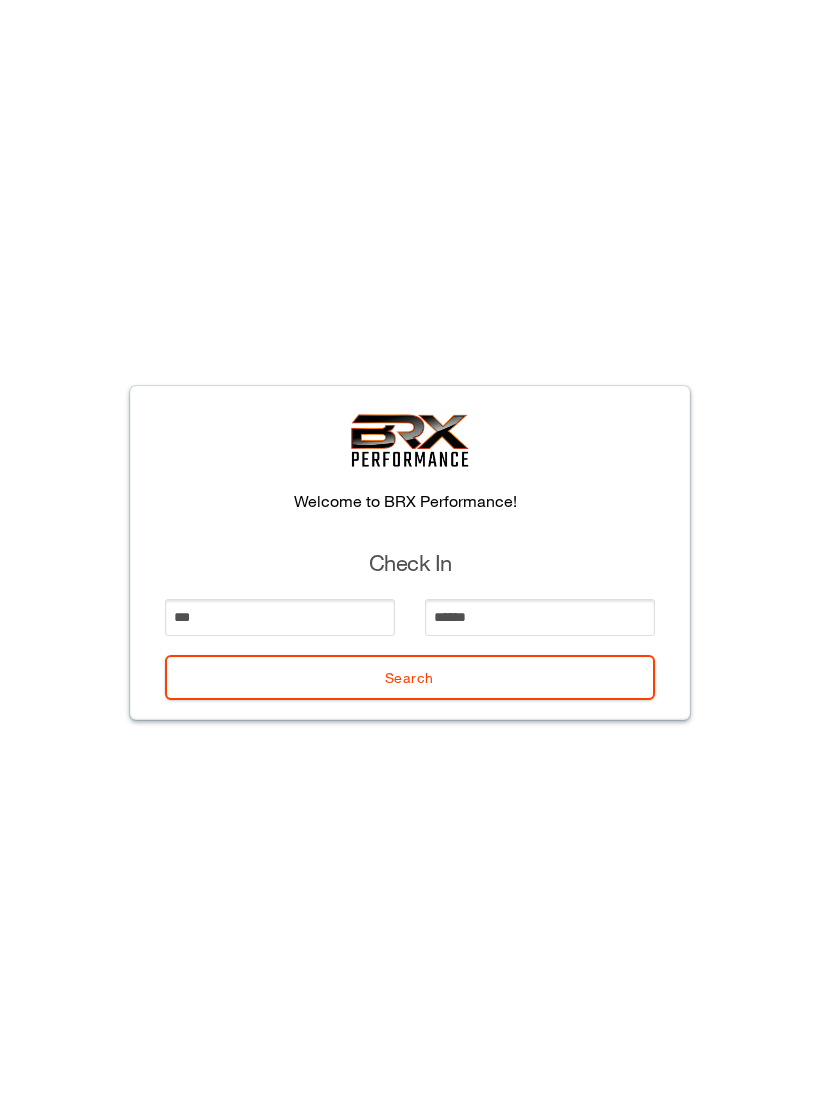 click on "Welcome to BRX Performance!
Check In
***
******
Search" at bounding box center (410, 553) 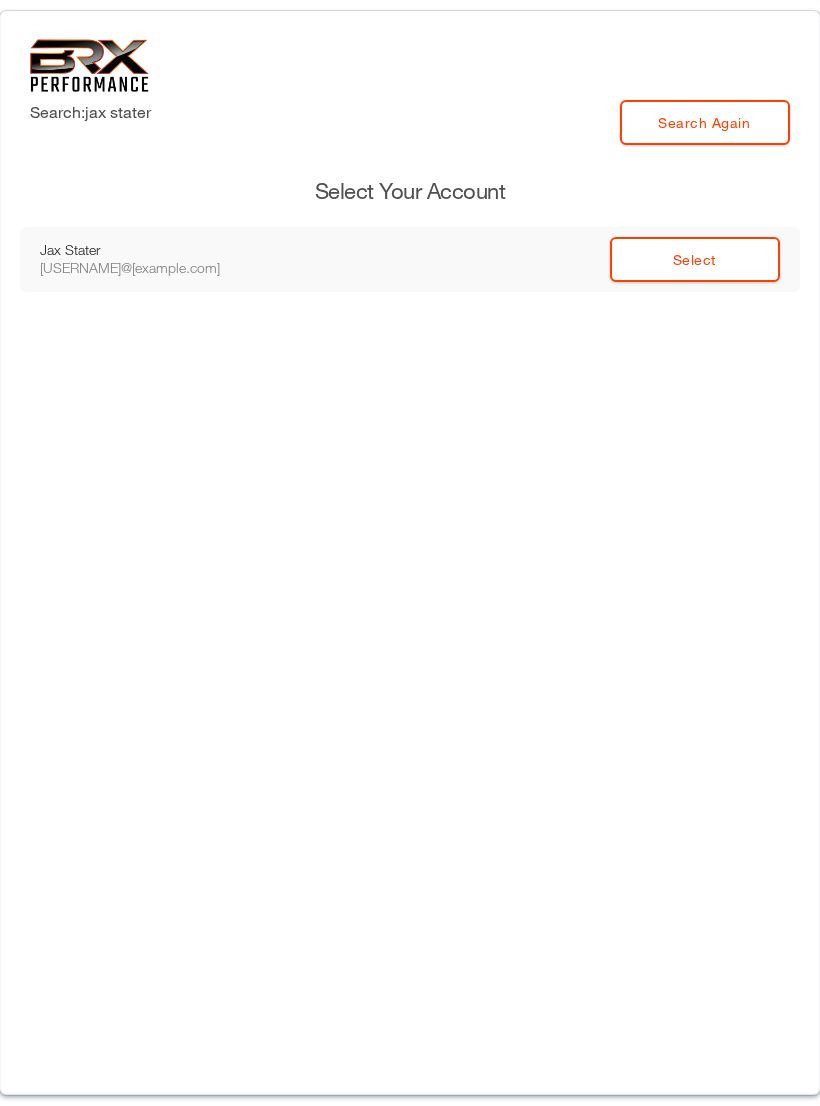 click on "Select" at bounding box center (695, 259) 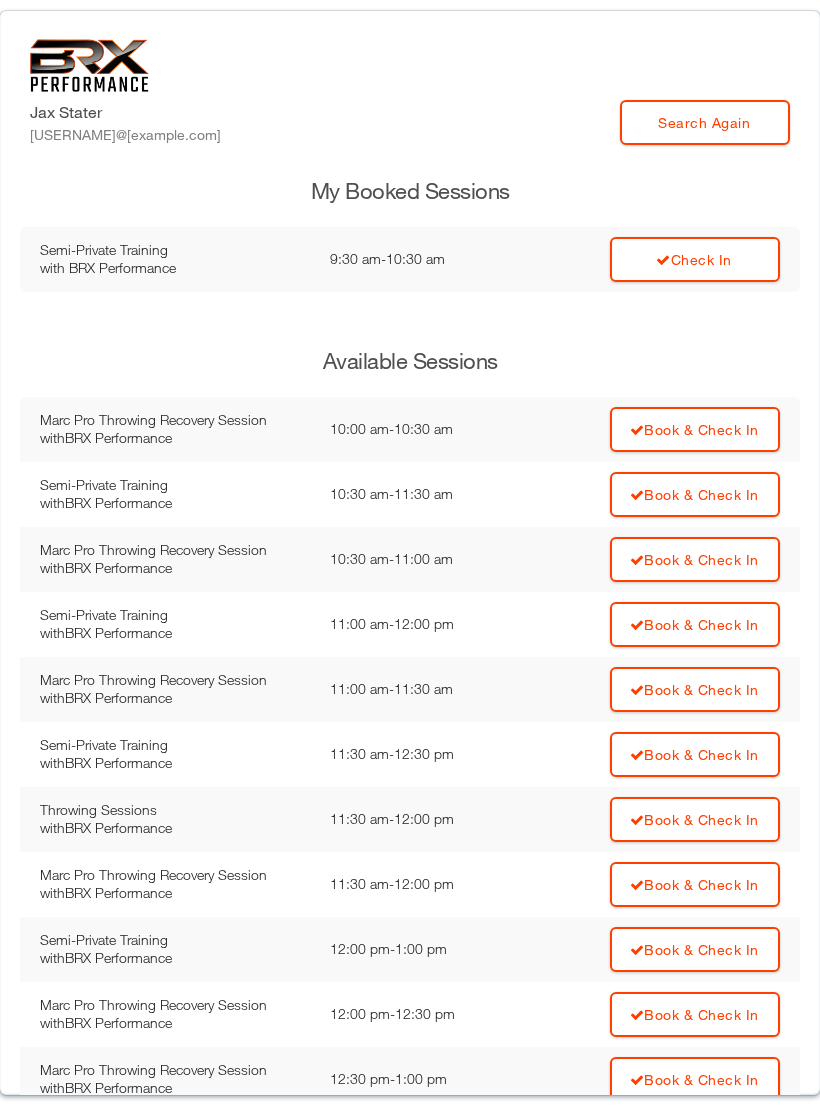 click on "Check In" at bounding box center [695, 259] 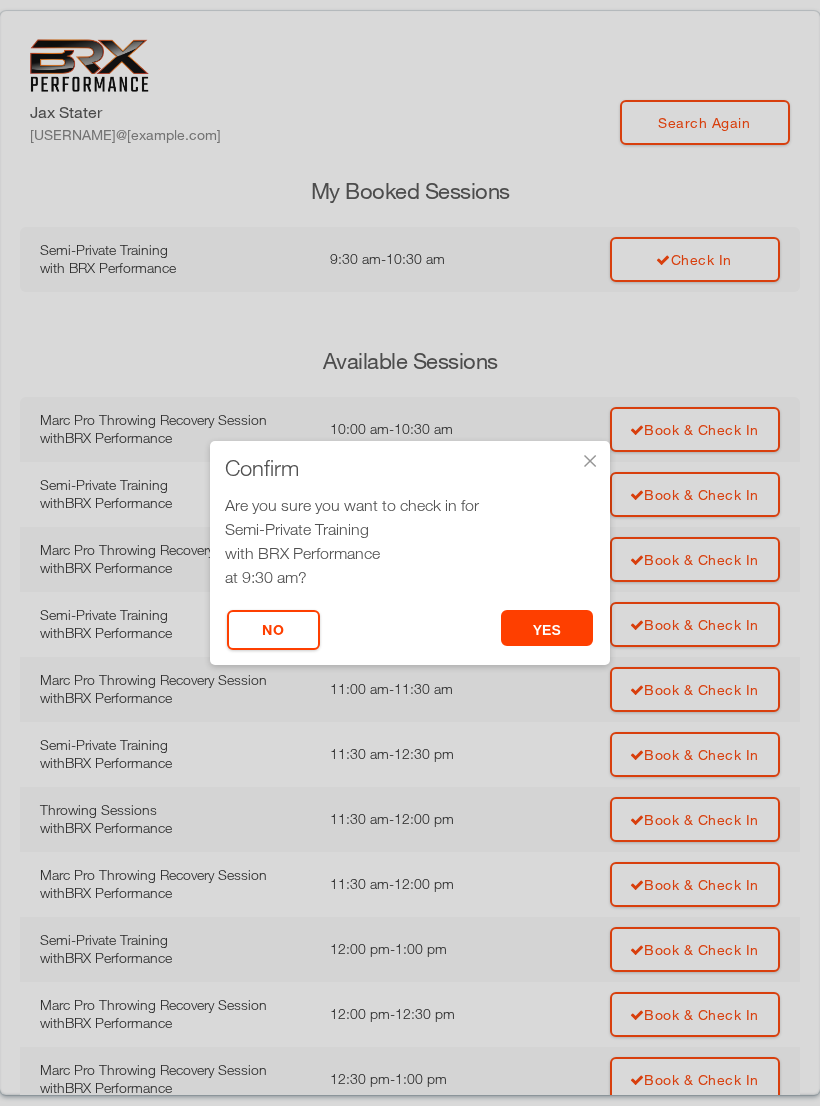 click on "yes" at bounding box center [547, 628] 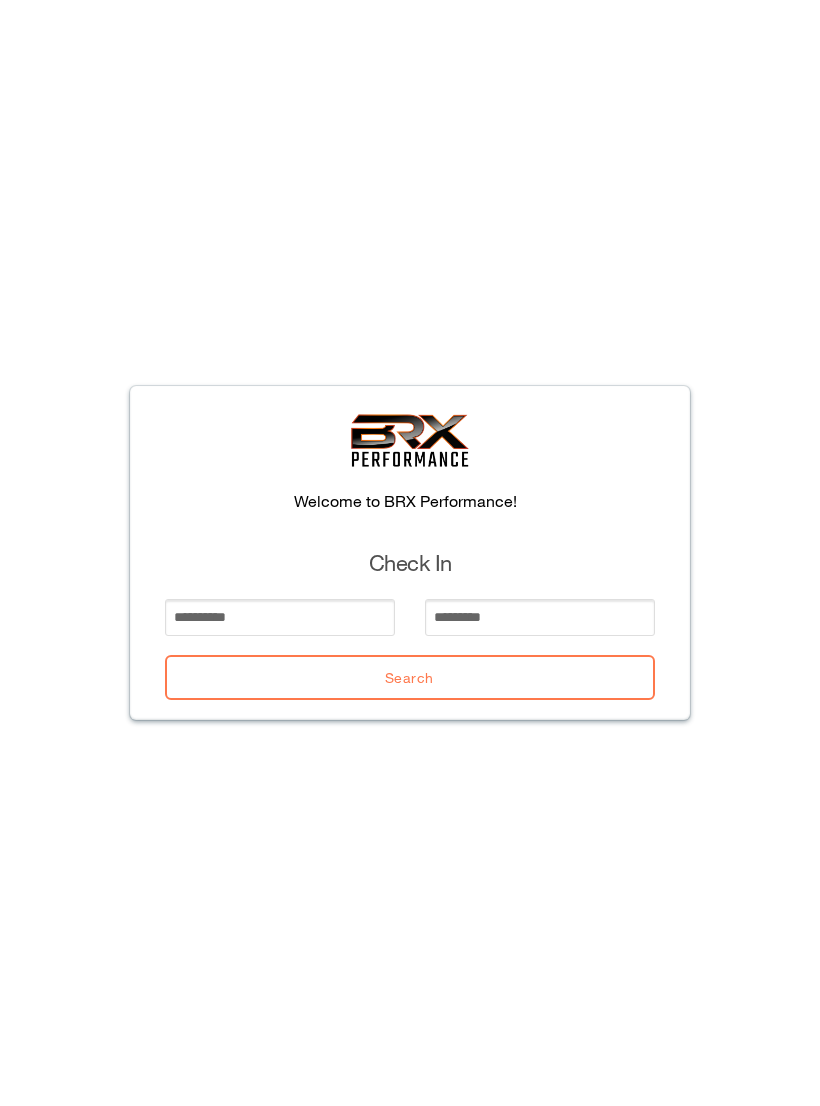 scroll, scrollTop: 0, scrollLeft: 0, axis: both 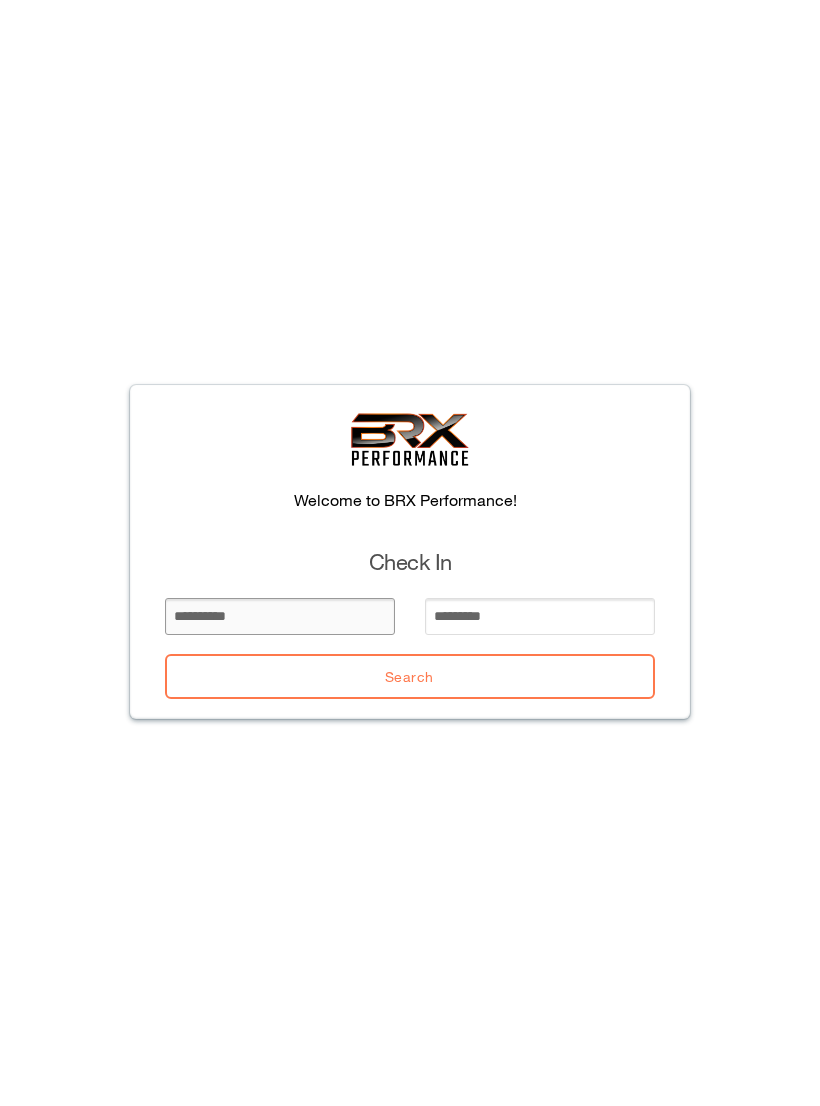 click at bounding box center [280, 617] 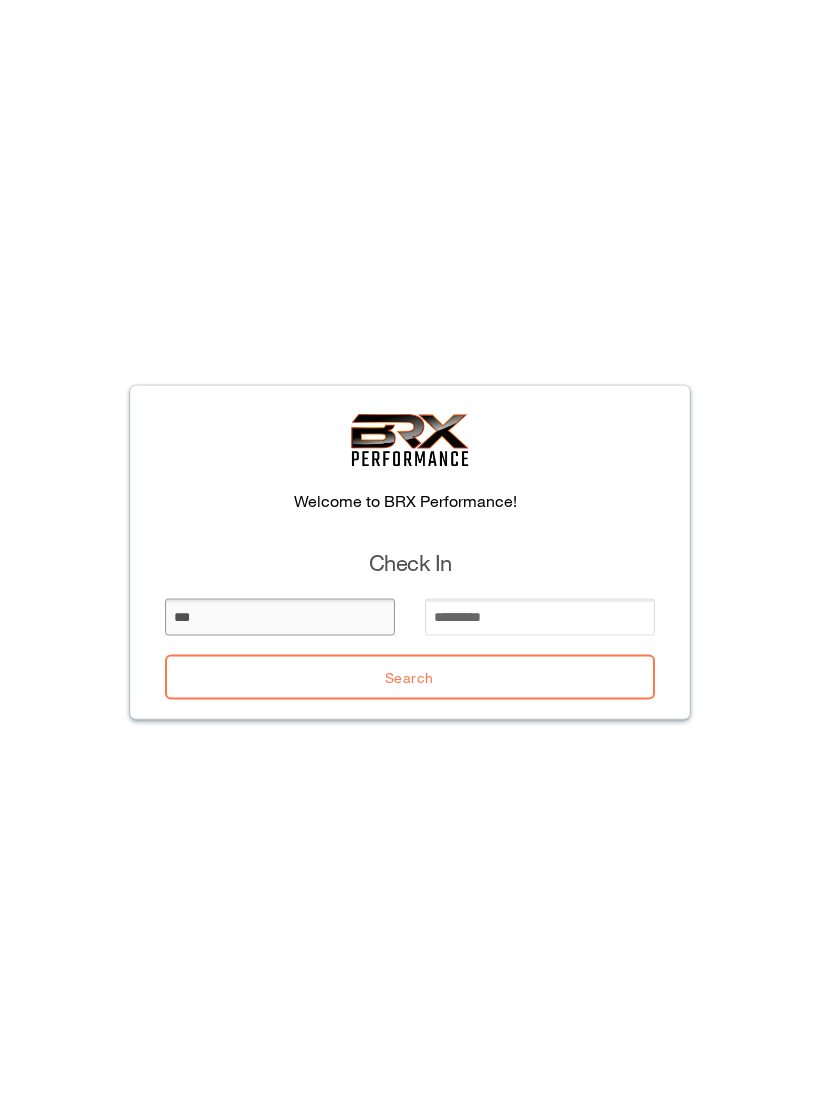 type on "***" 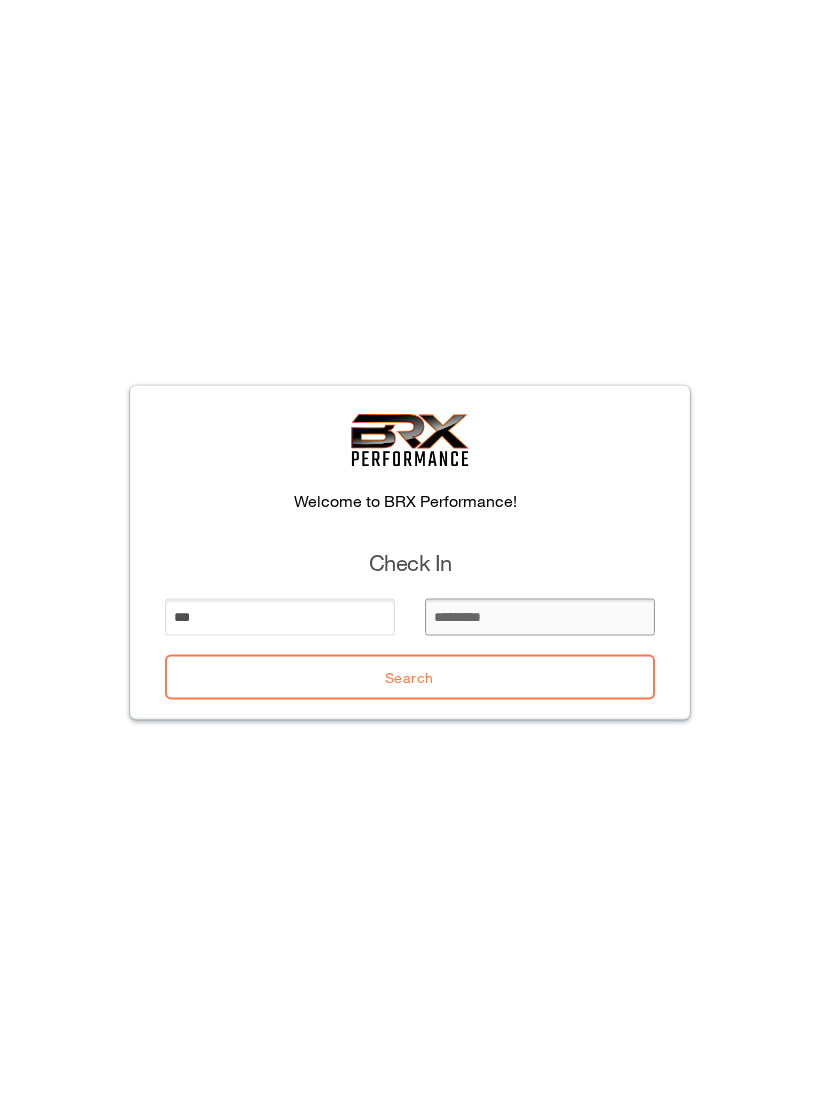 click at bounding box center [540, 617] 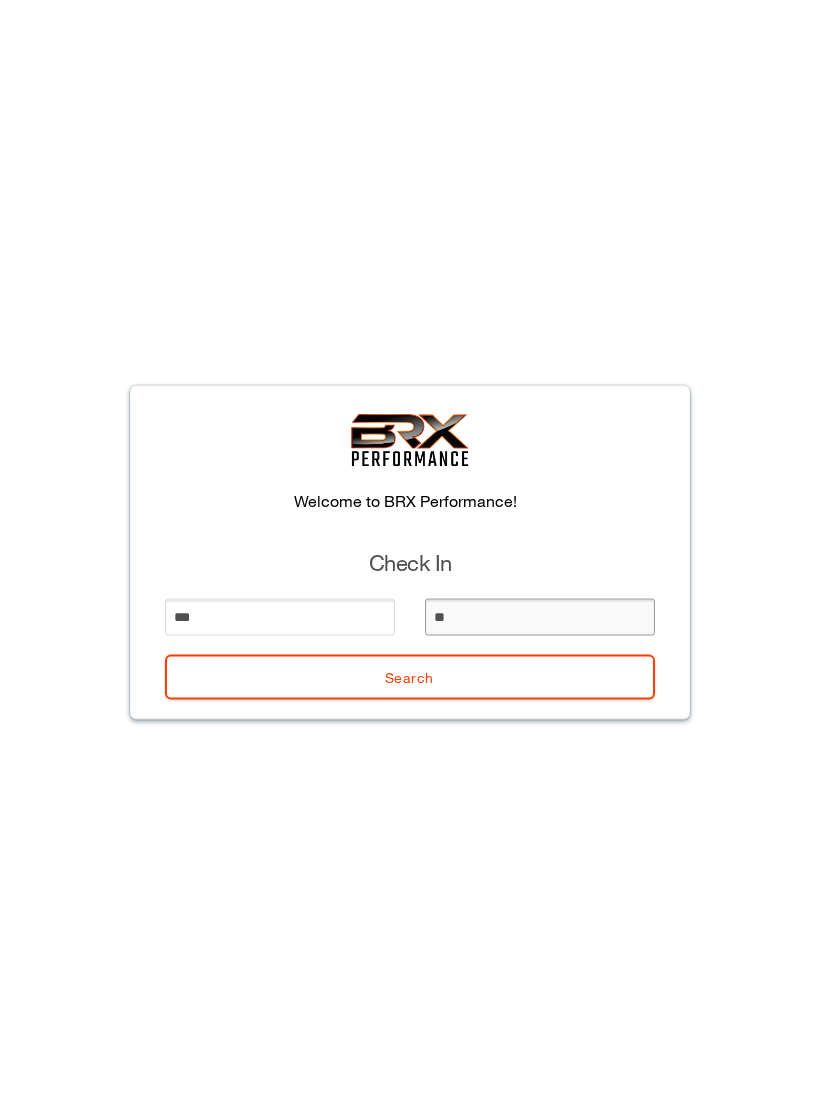 type on "***" 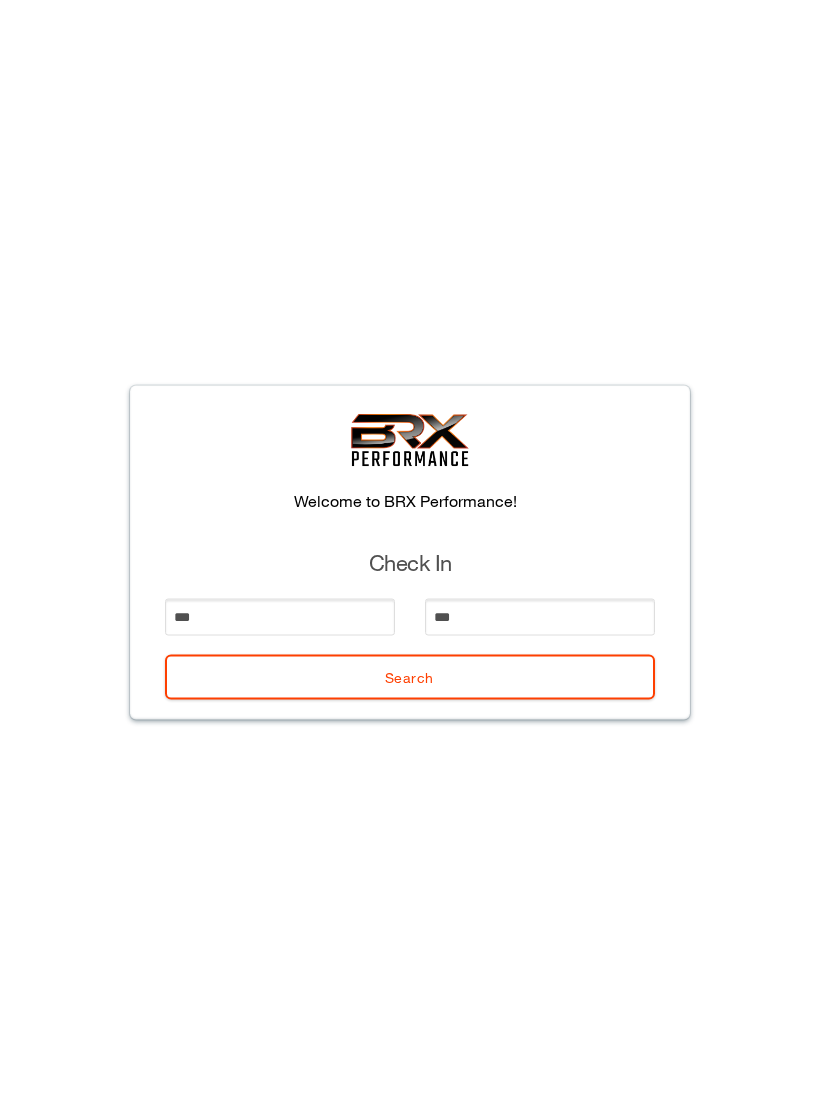 click on "Search" at bounding box center (410, 677) 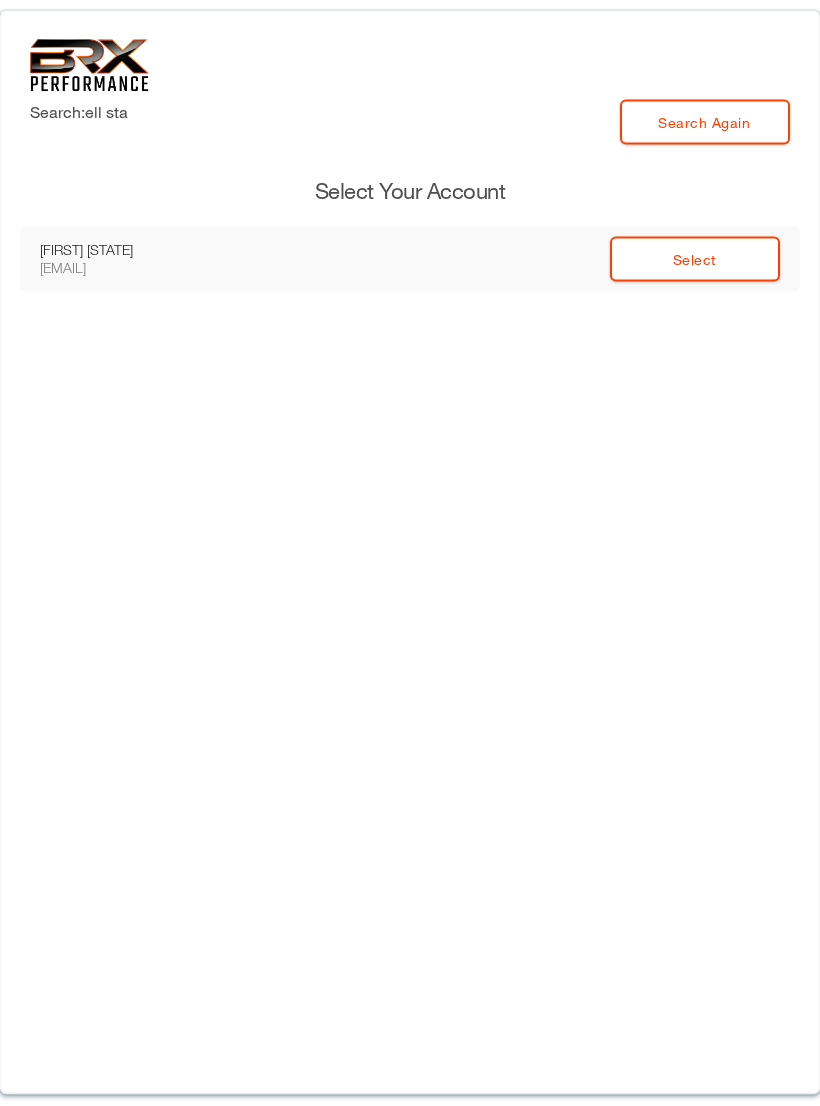 click on "Select" at bounding box center (695, 259) 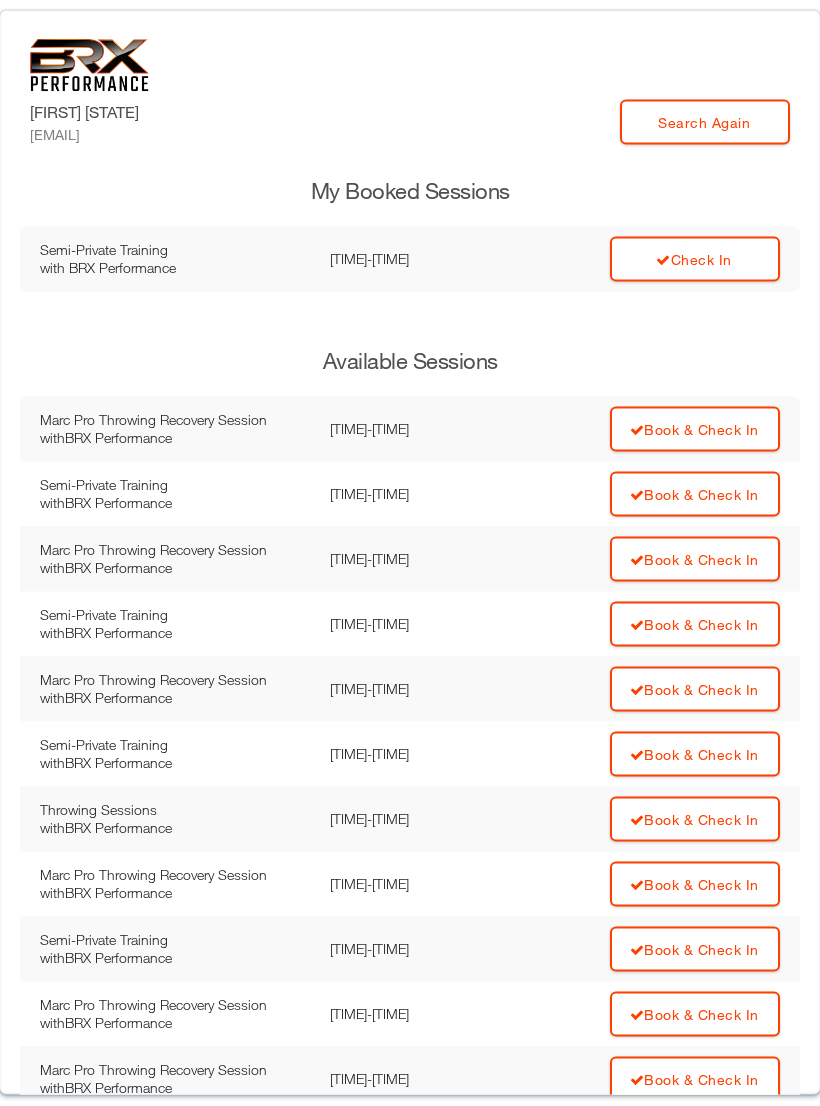 click on "Check In" at bounding box center (695, 259) 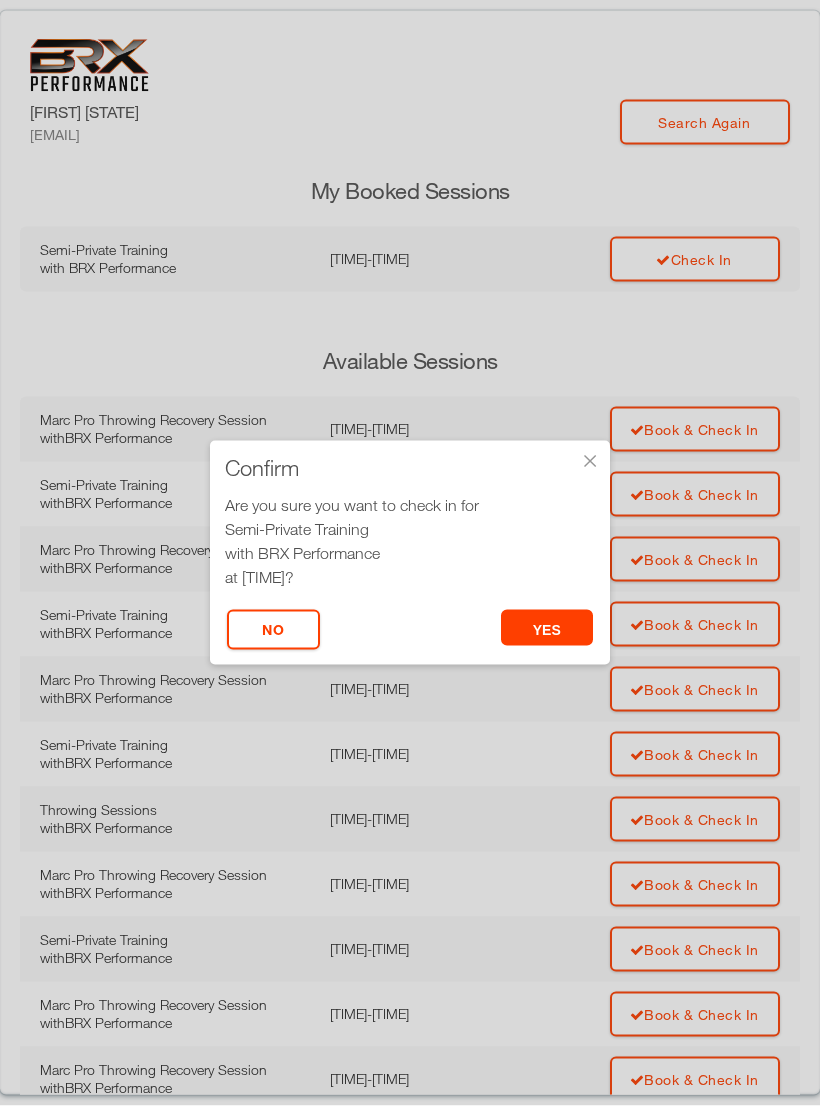 click on "yes" at bounding box center [547, 628] 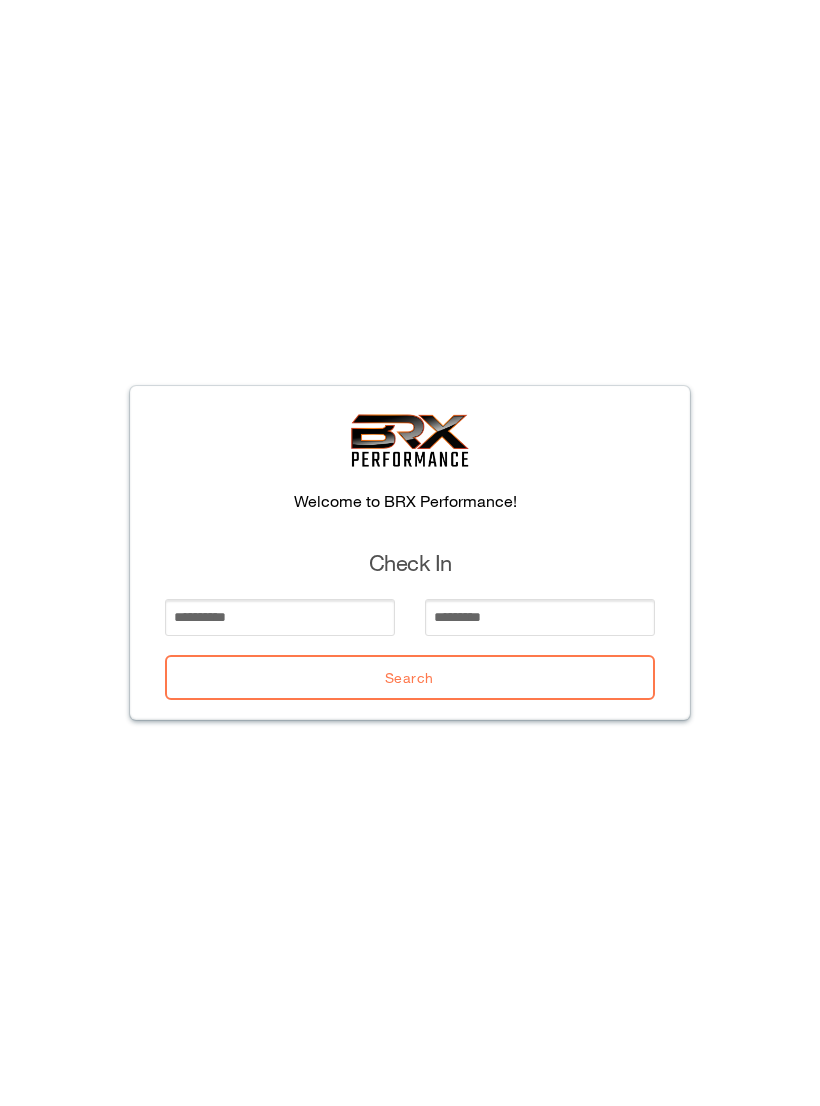 scroll, scrollTop: 0, scrollLeft: 0, axis: both 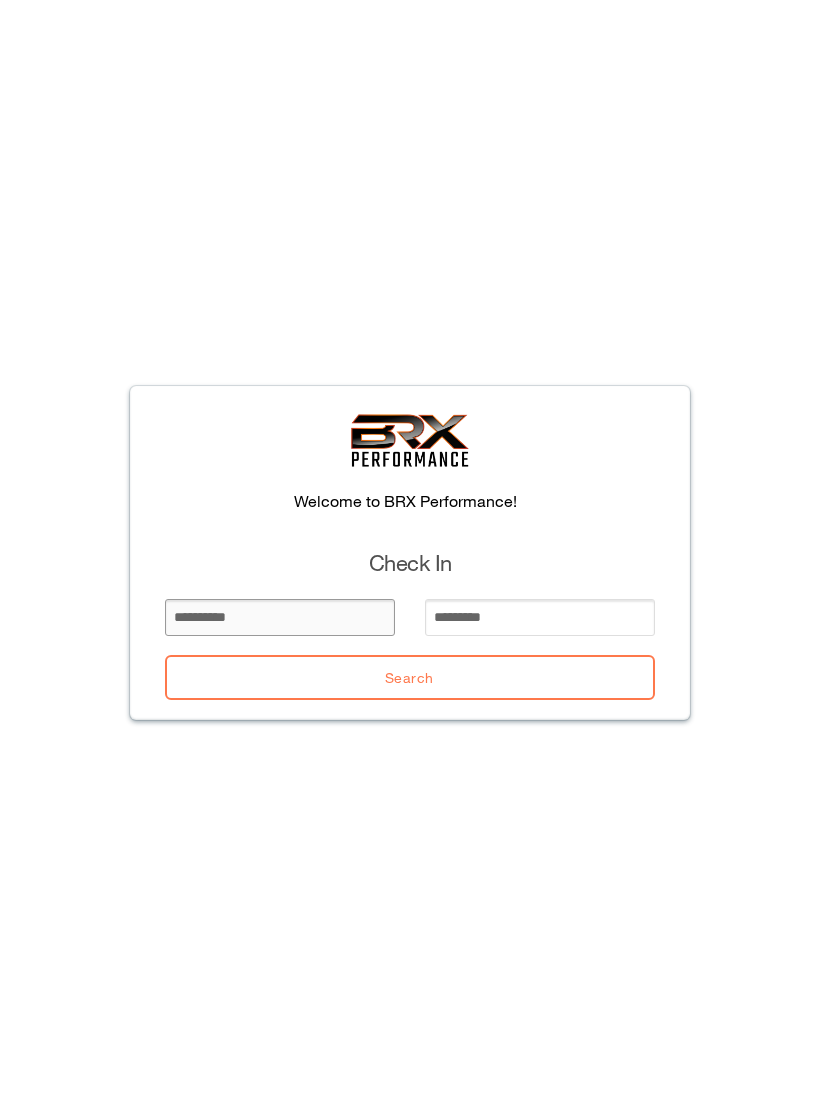 click at bounding box center (280, 617) 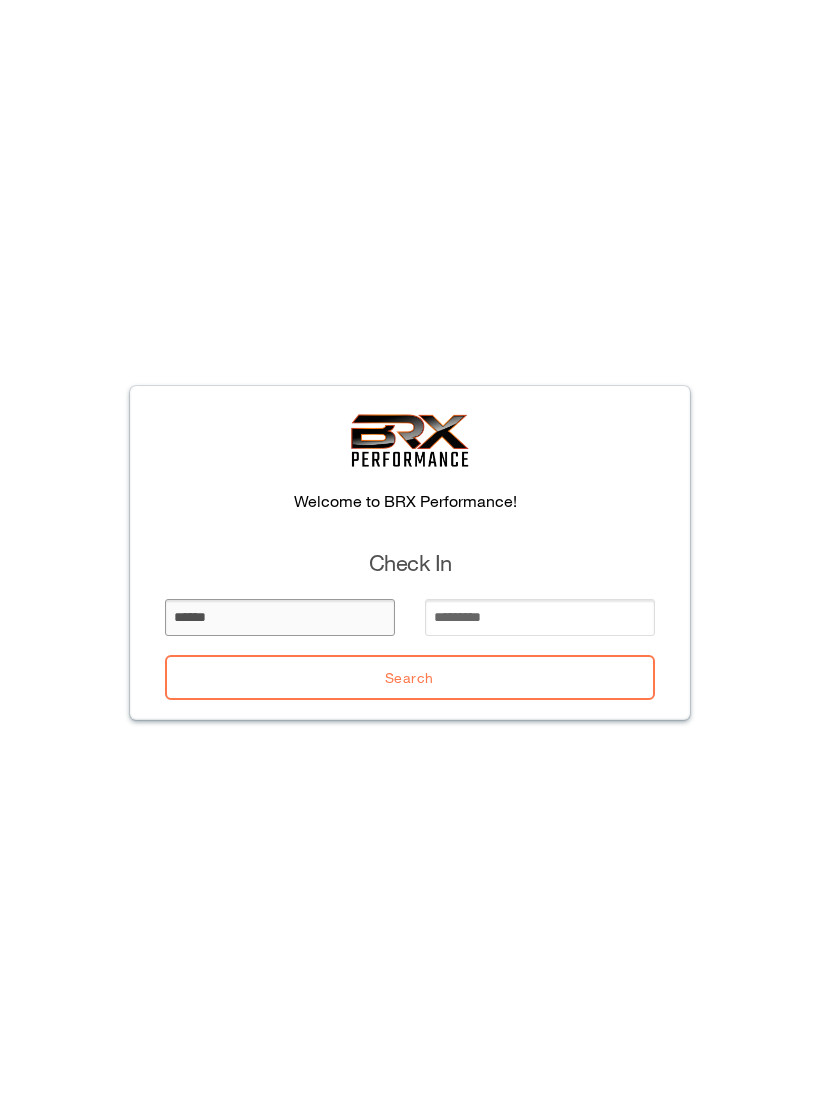type on "******" 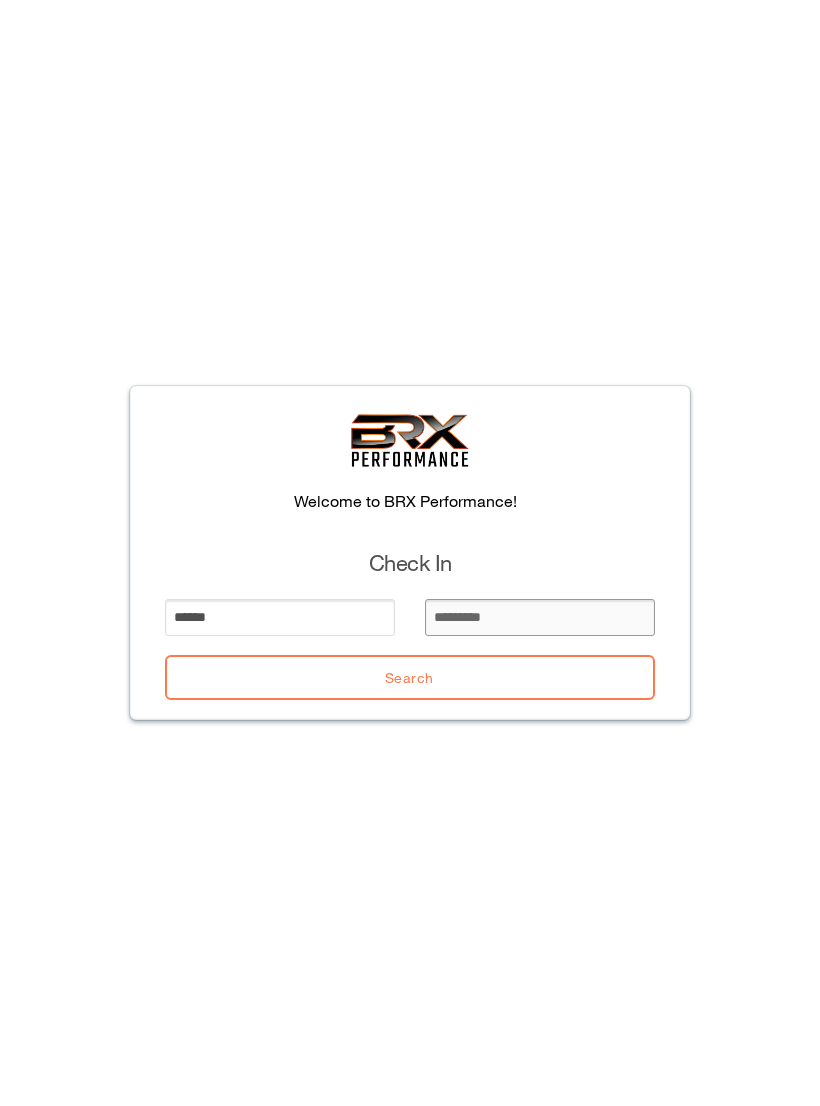 click at bounding box center [540, 617] 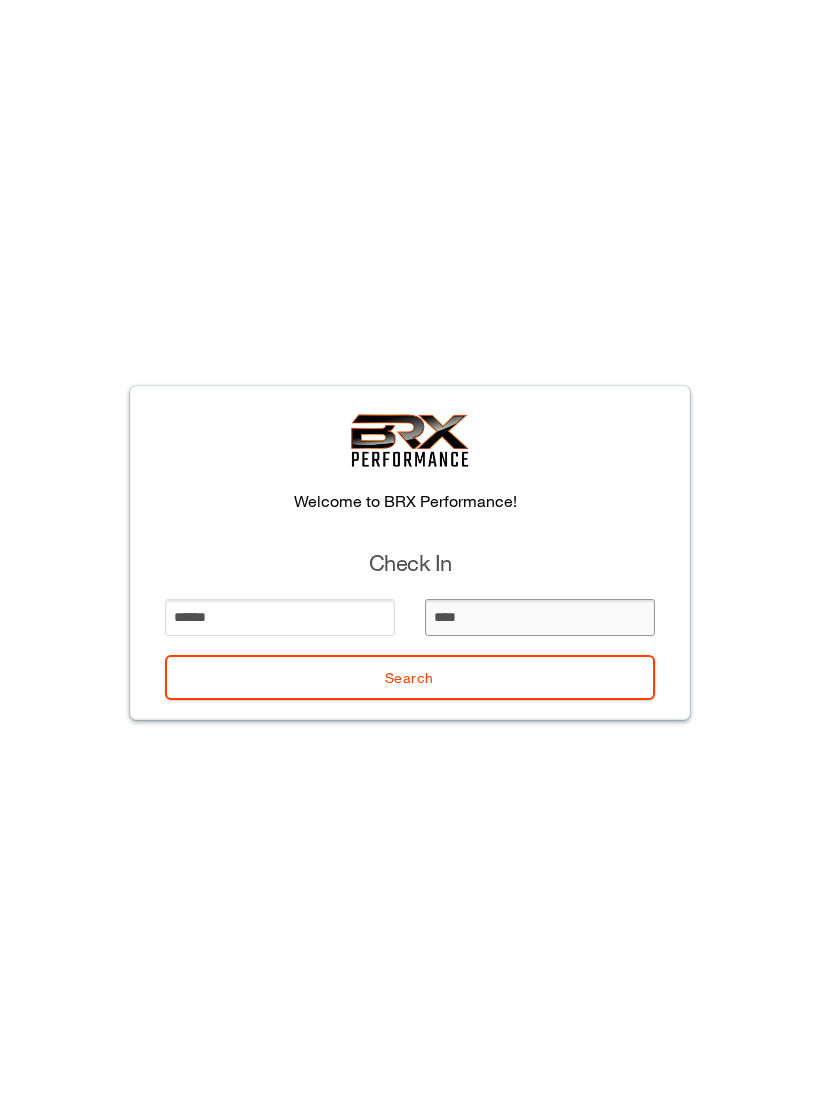 type on "*****" 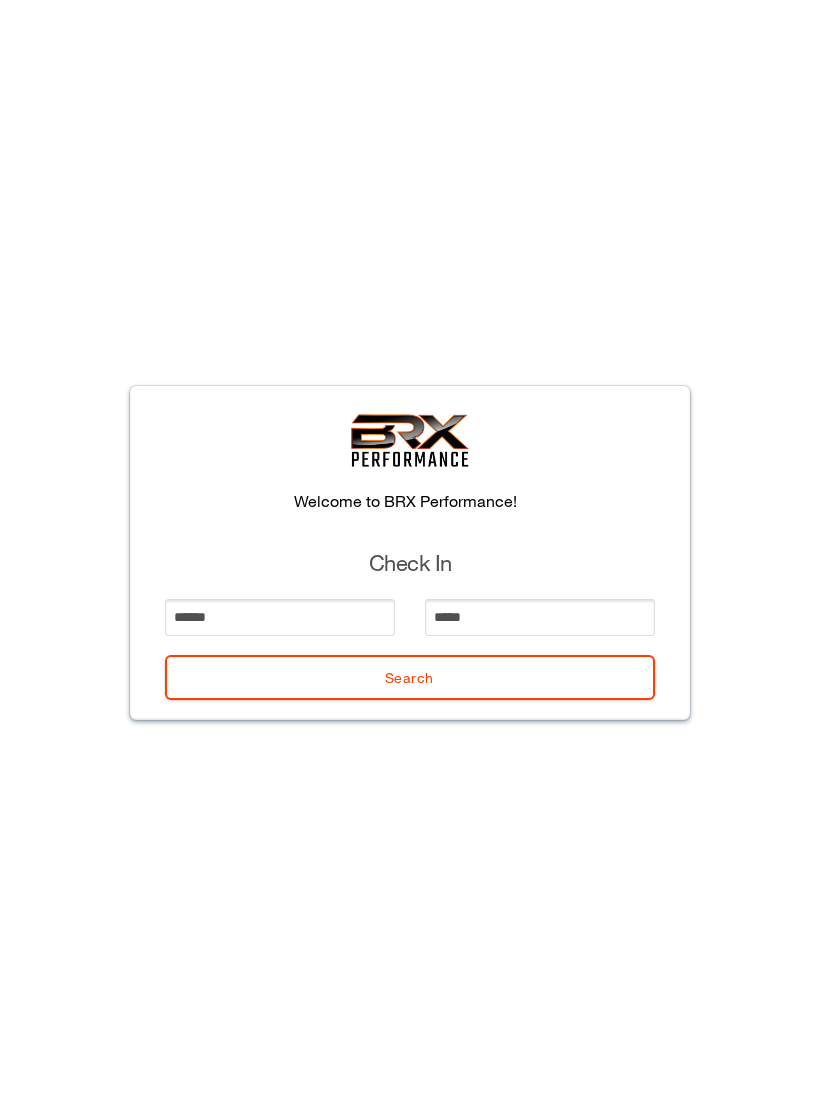 click on "Search" at bounding box center [410, 677] 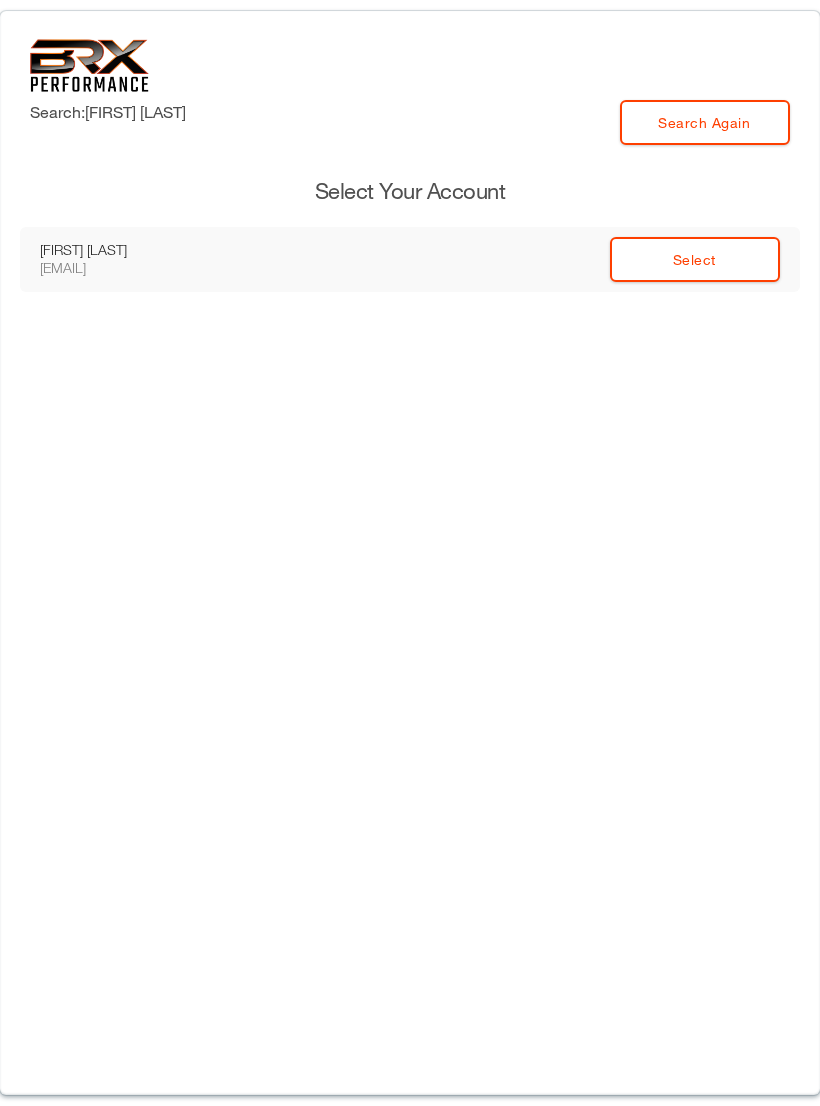 click on "Select" at bounding box center (695, 259) 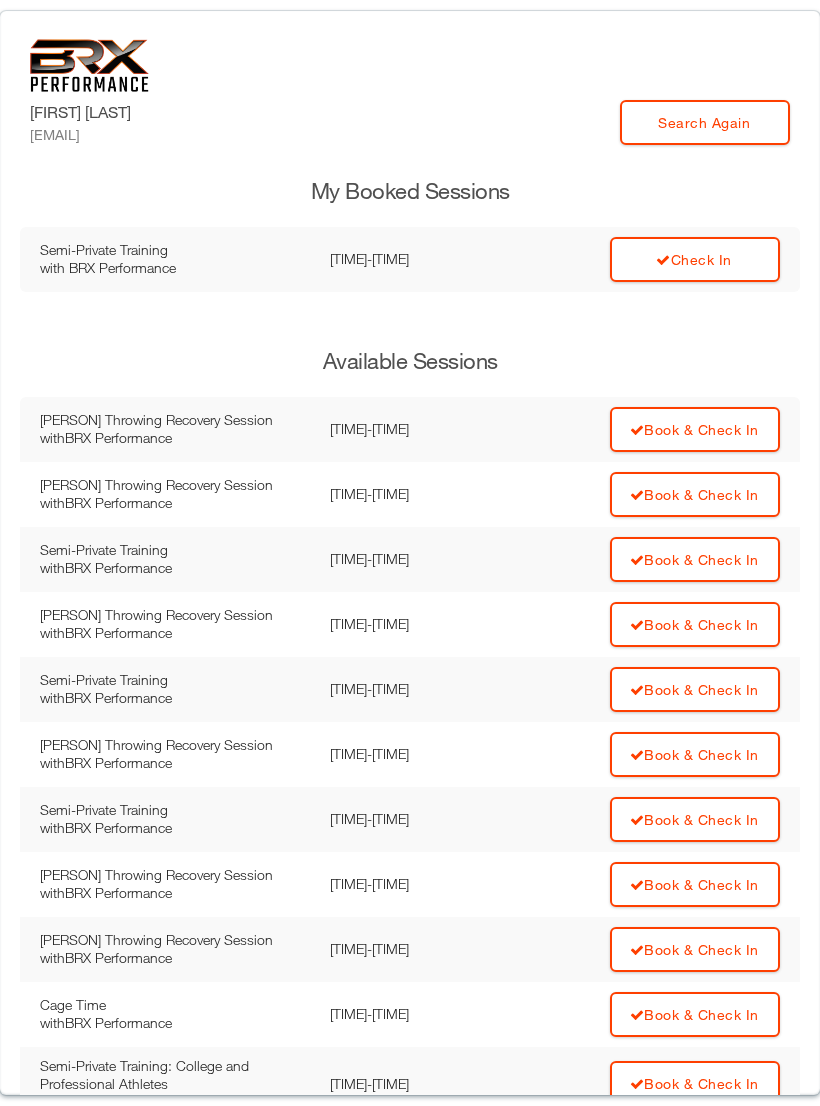 click on "Check In" at bounding box center [695, 259] 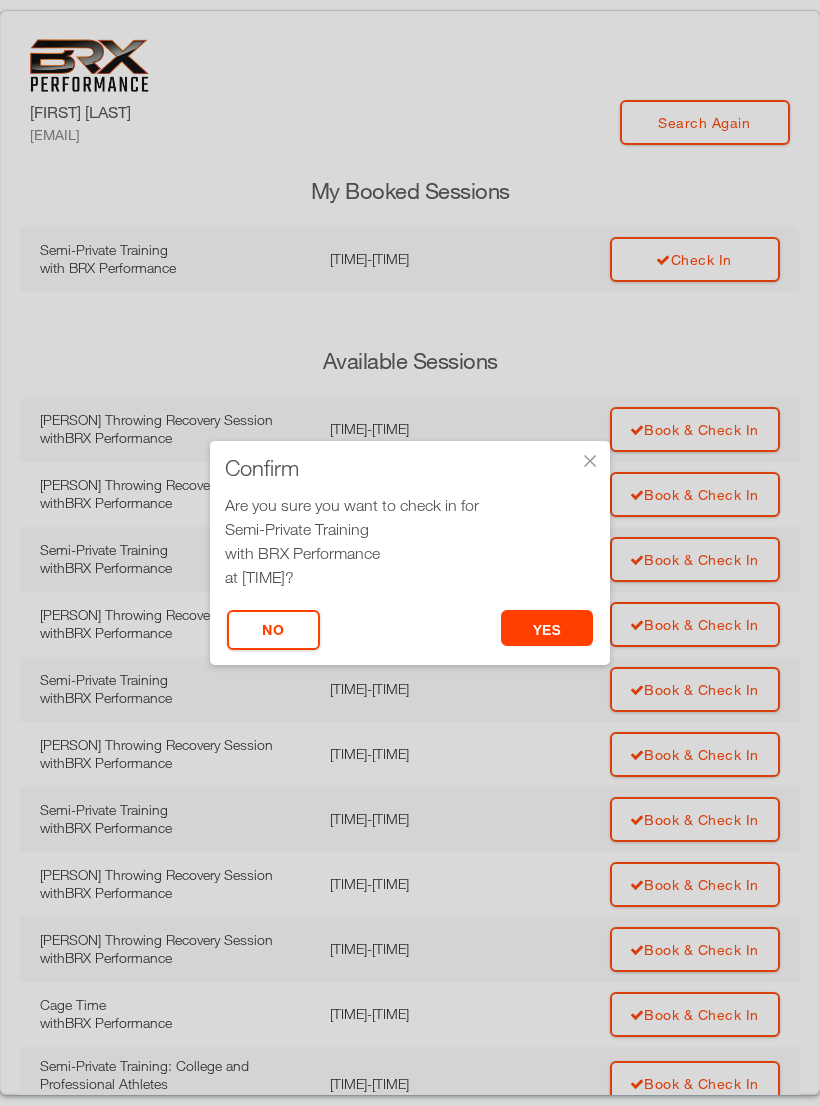 click on "yes" at bounding box center (547, 628) 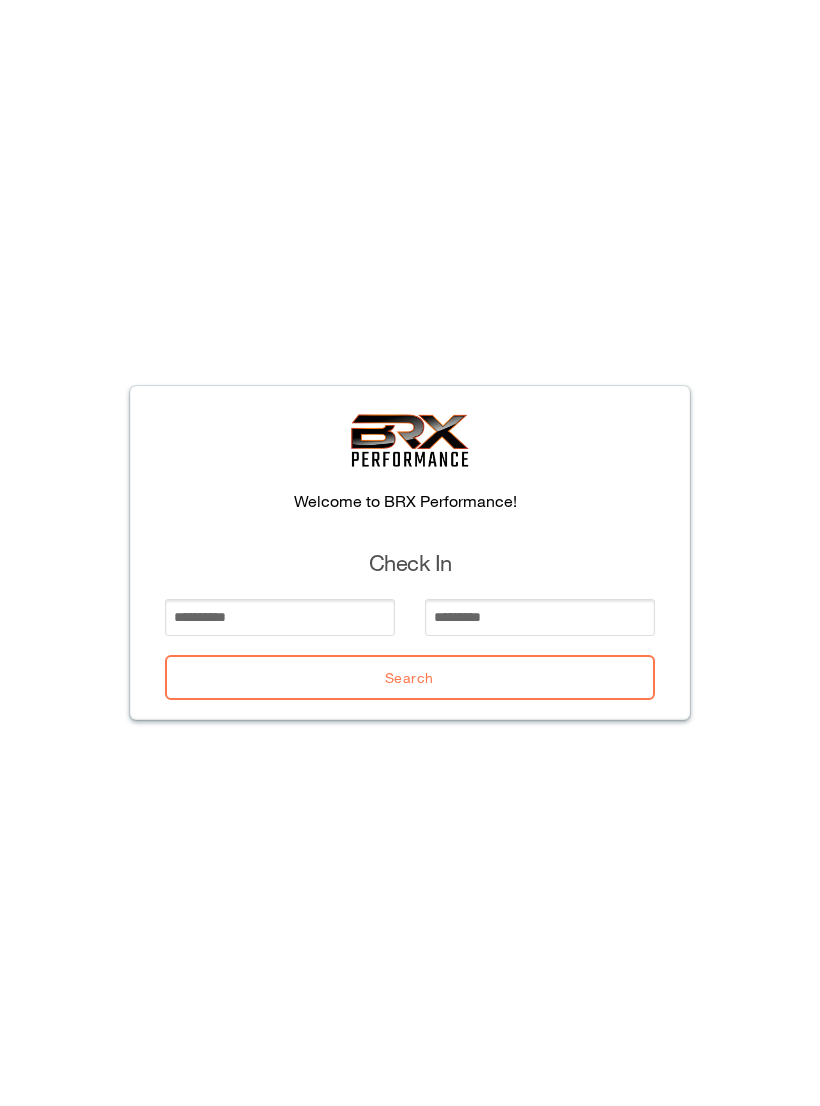 scroll, scrollTop: 0, scrollLeft: 0, axis: both 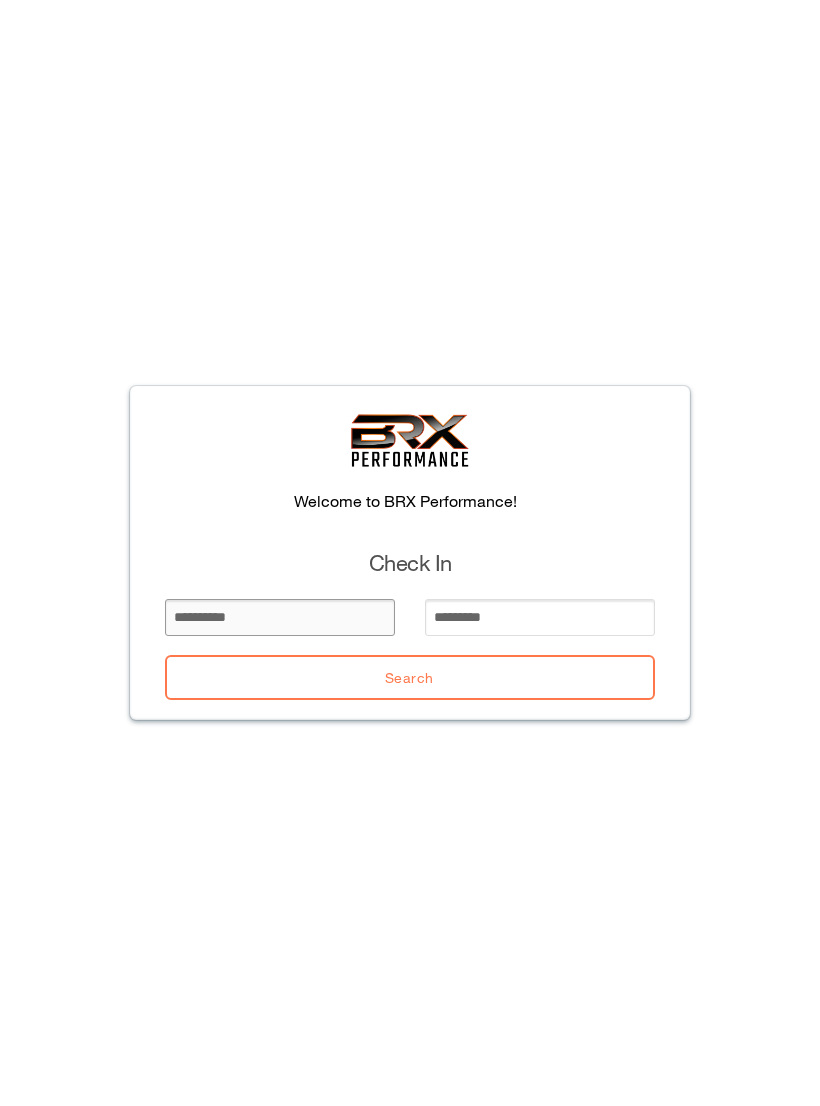 click at bounding box center [280, 617] 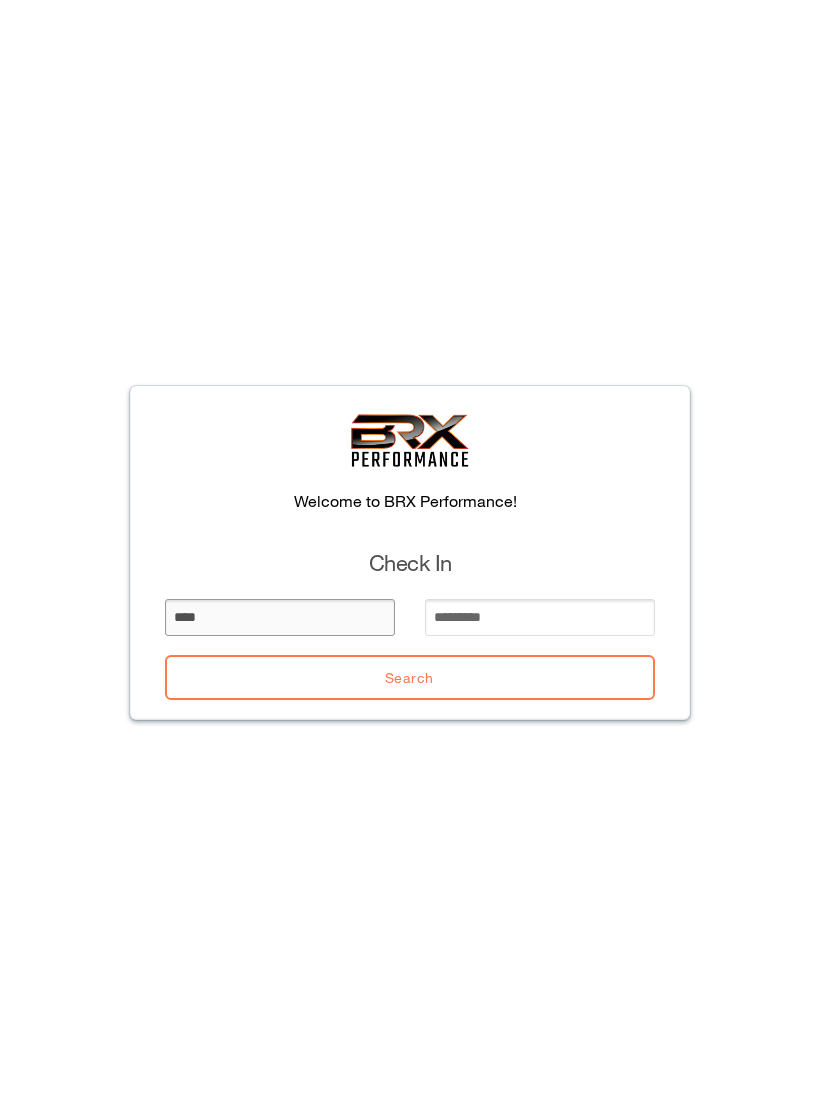 type on "****" 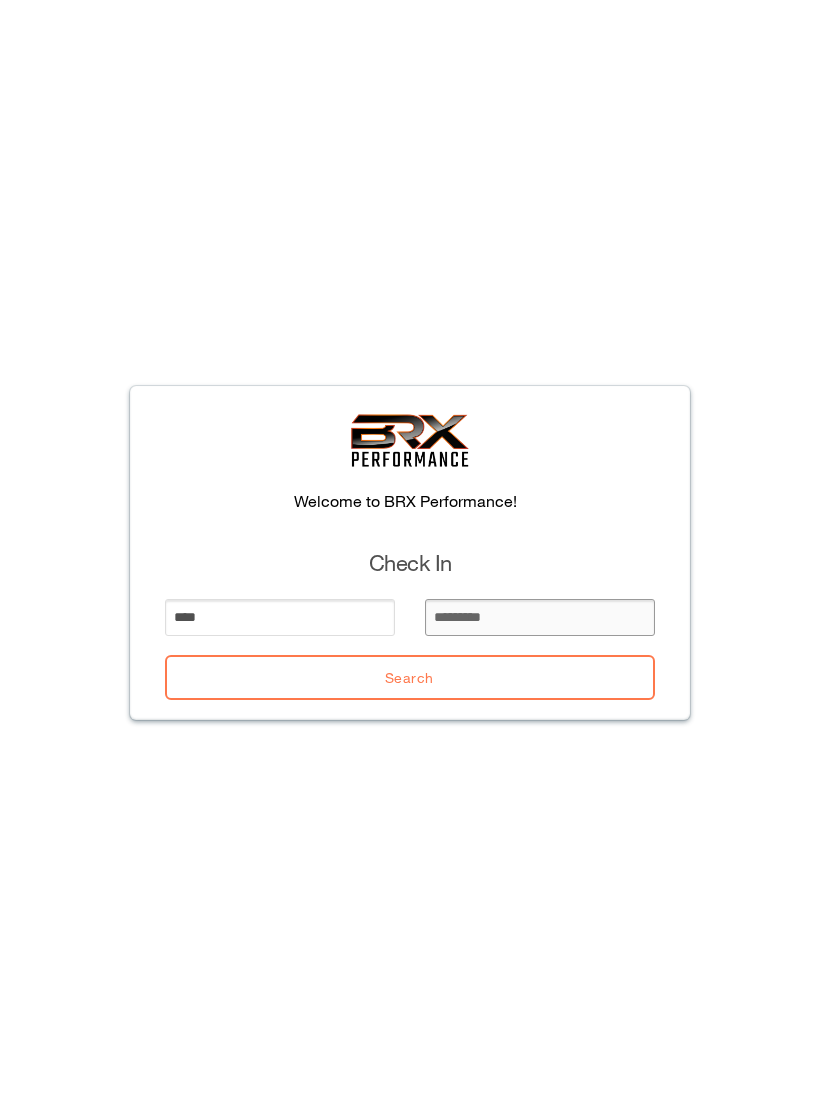 click at bounding box center [540, 617] 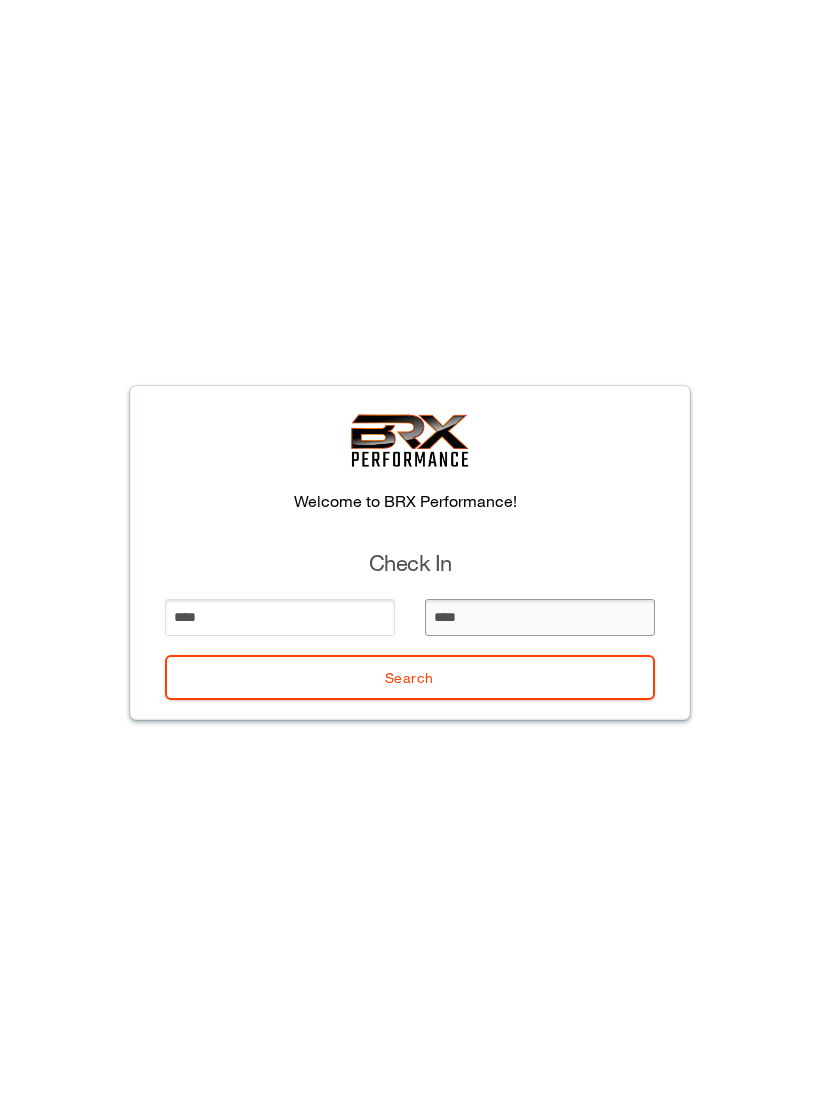 type on "*****" 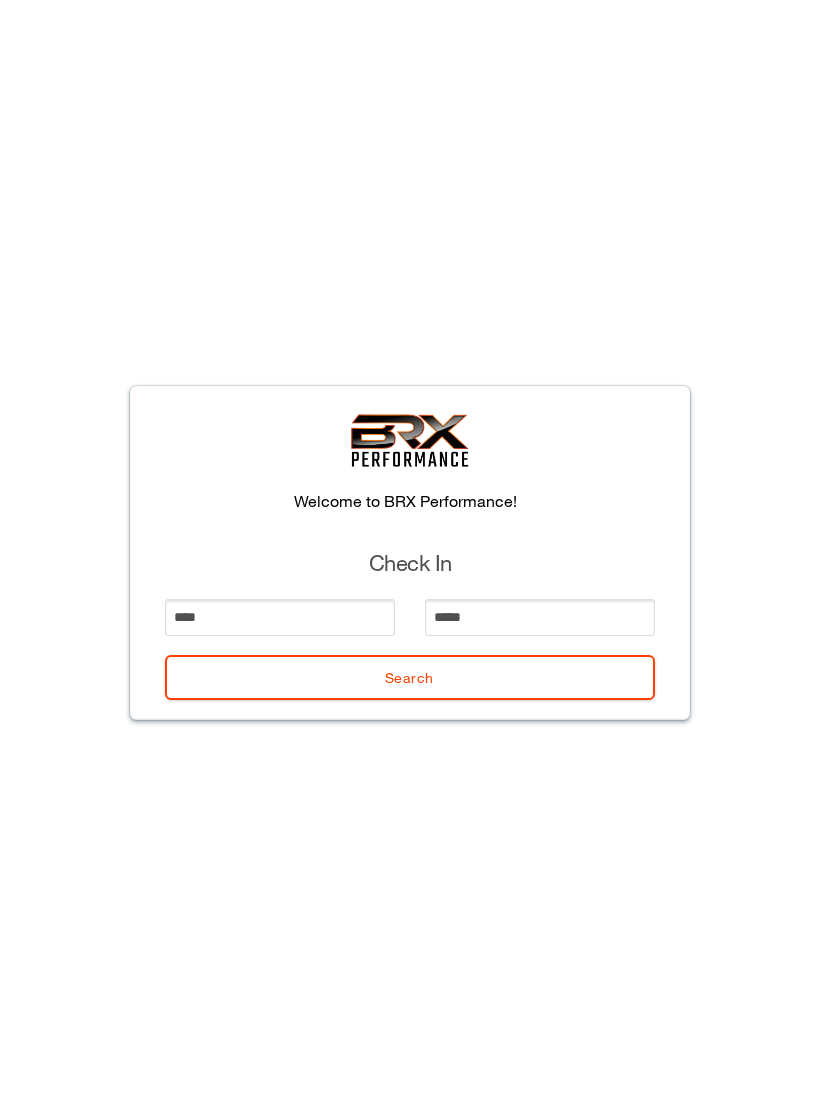 click on "Search" at bounding box center (410, 677) 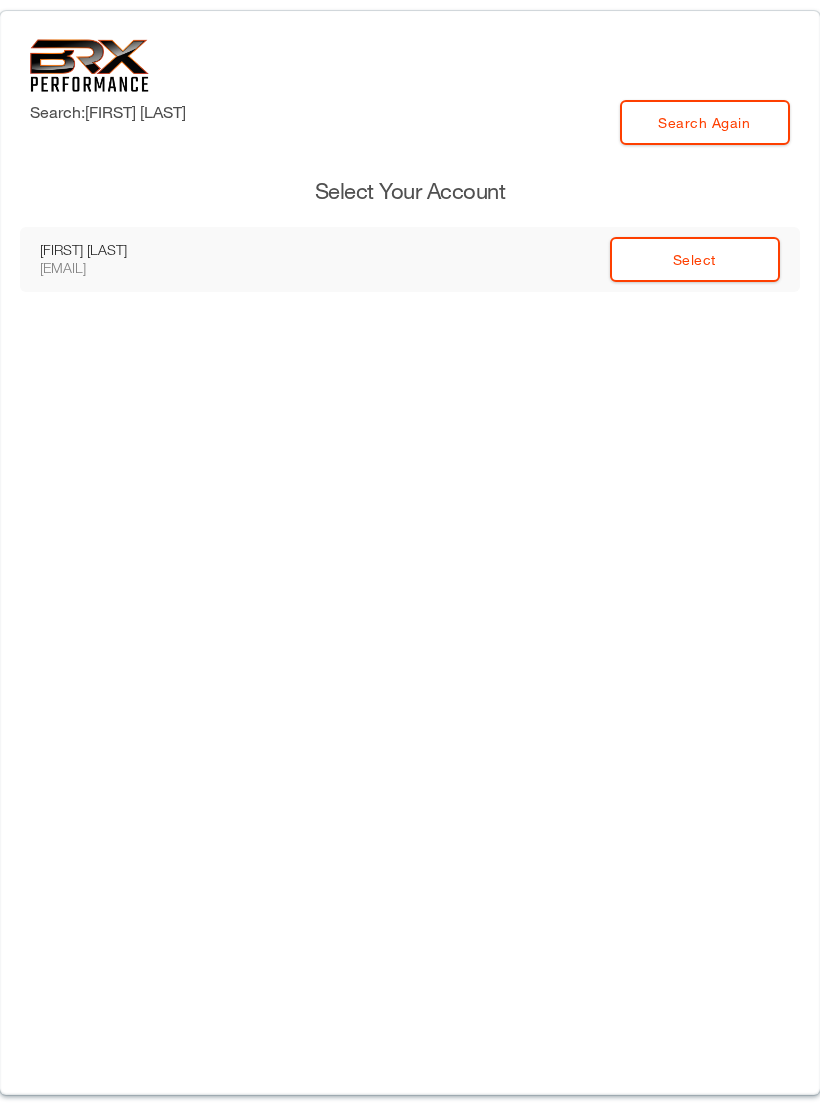 click on "Select" at bounding box center (695, 259) 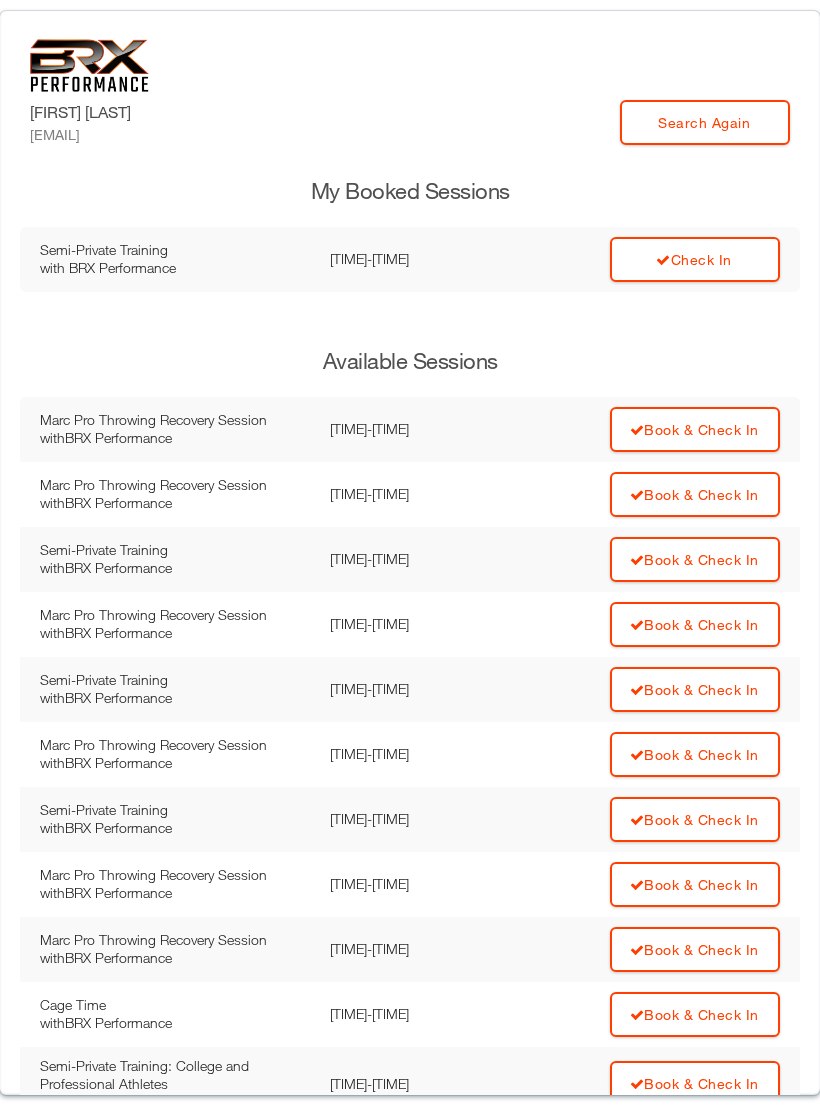 click on "Check In" at bounding box center (695, 259) 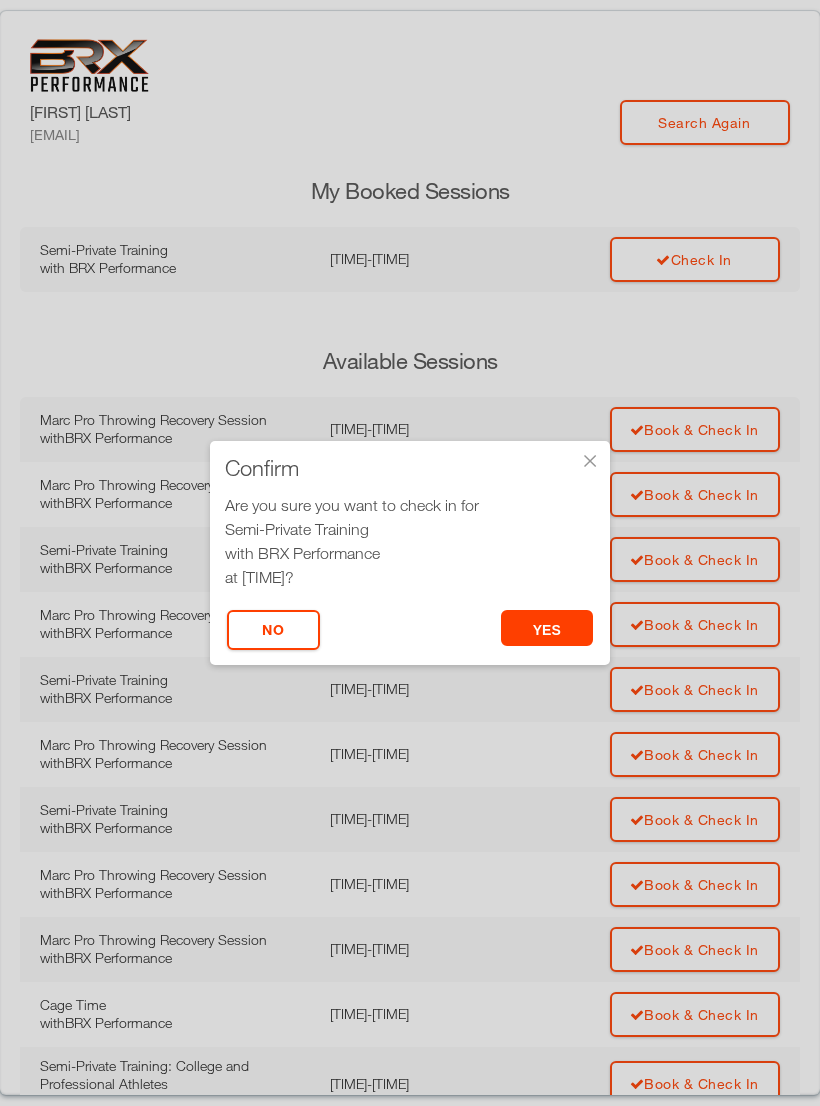 click on "yes" at bounding box center [547, 628] 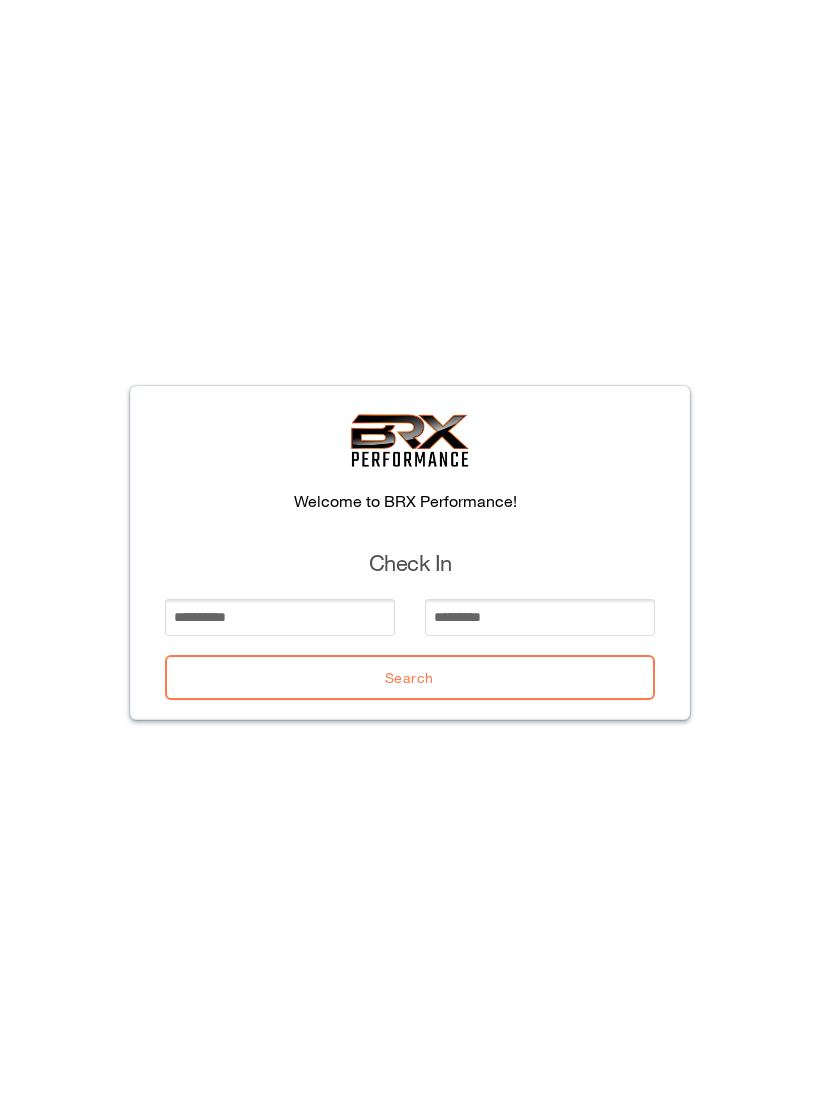scroll, scrollTop: 0, scrollLeft: 0, axis: both 